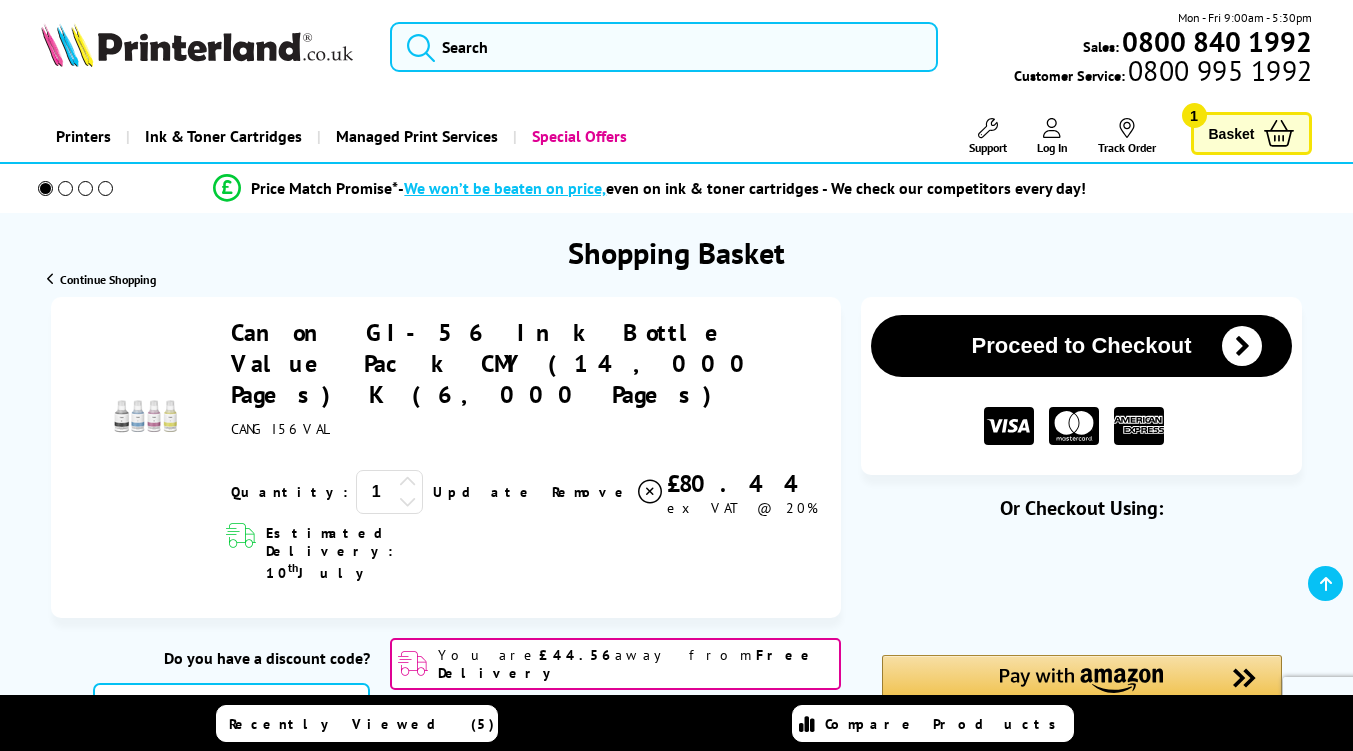 scroll, scrollTop: 235, scrollLeft: 0, axis: vertical 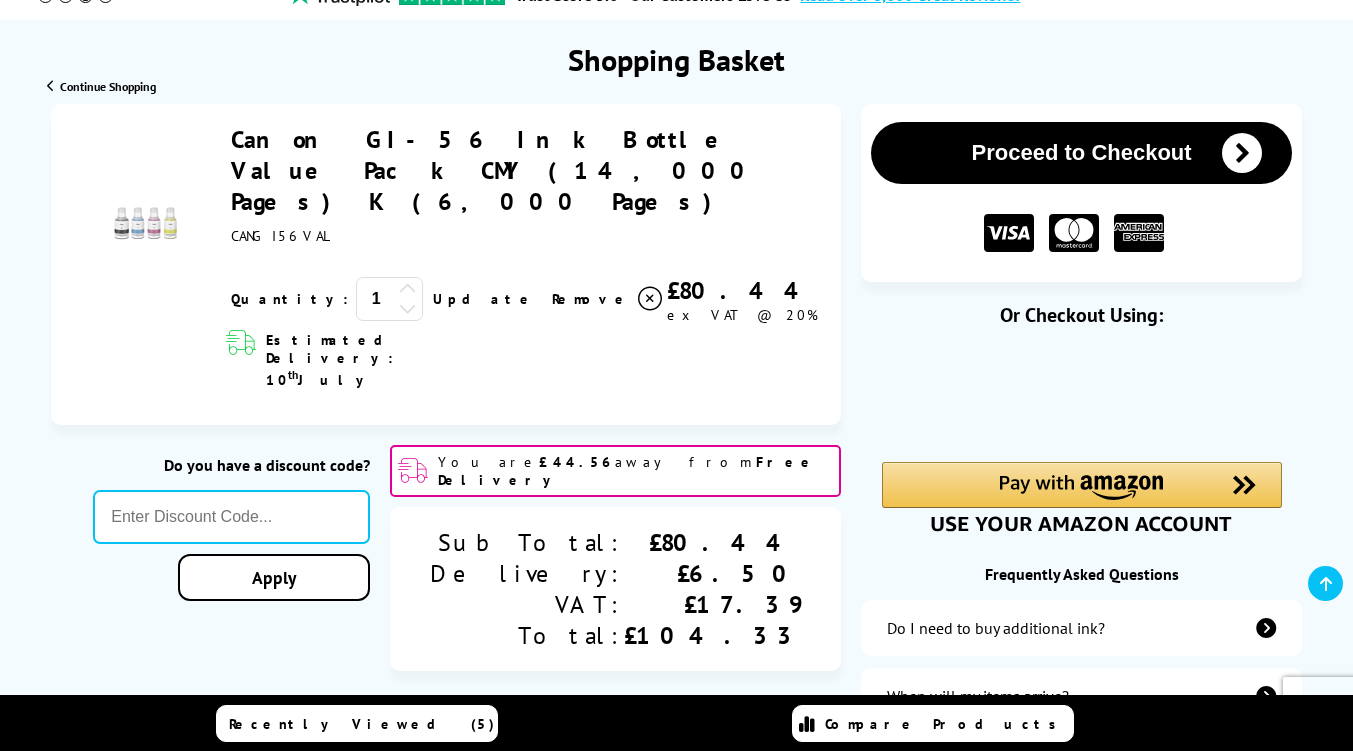 click on "Proceed to Checkout" at bounding box center [1082, 153] 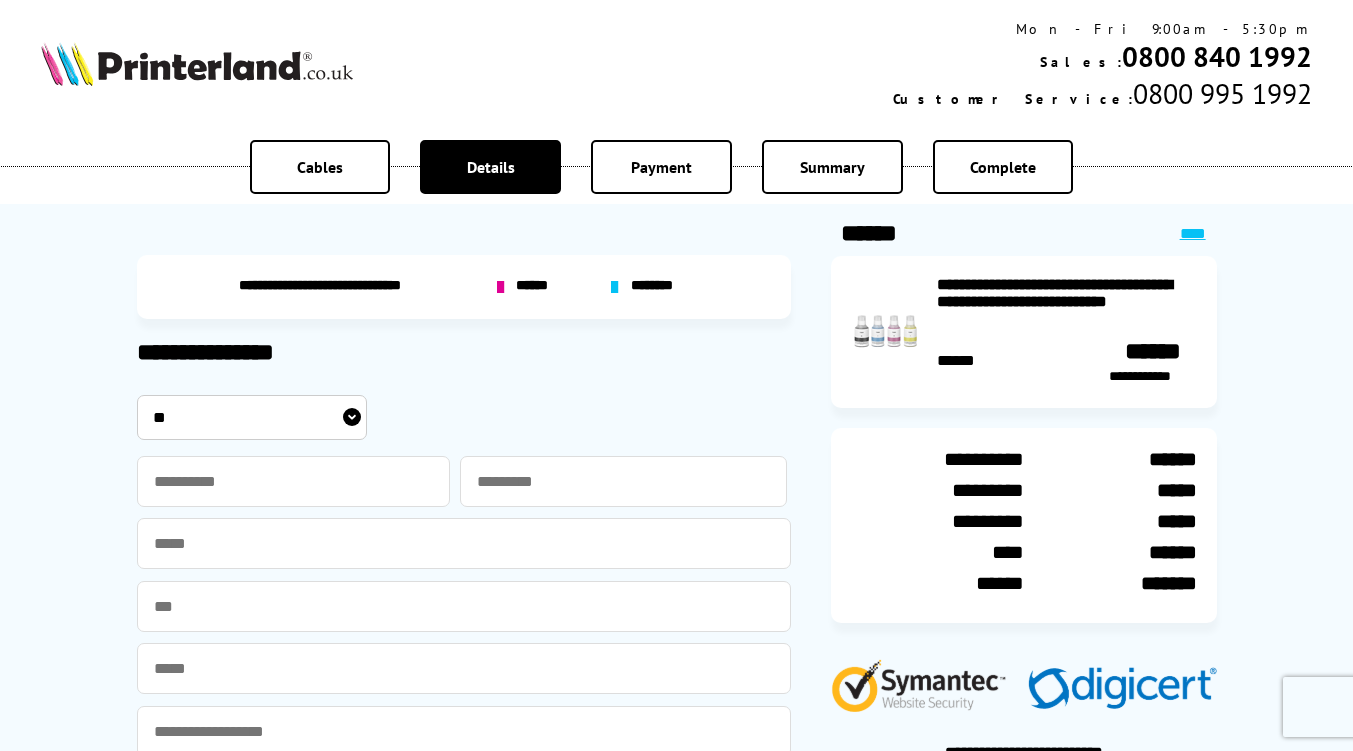 scroll, scrollTop: 0, scrollLeft: 0, axis: both 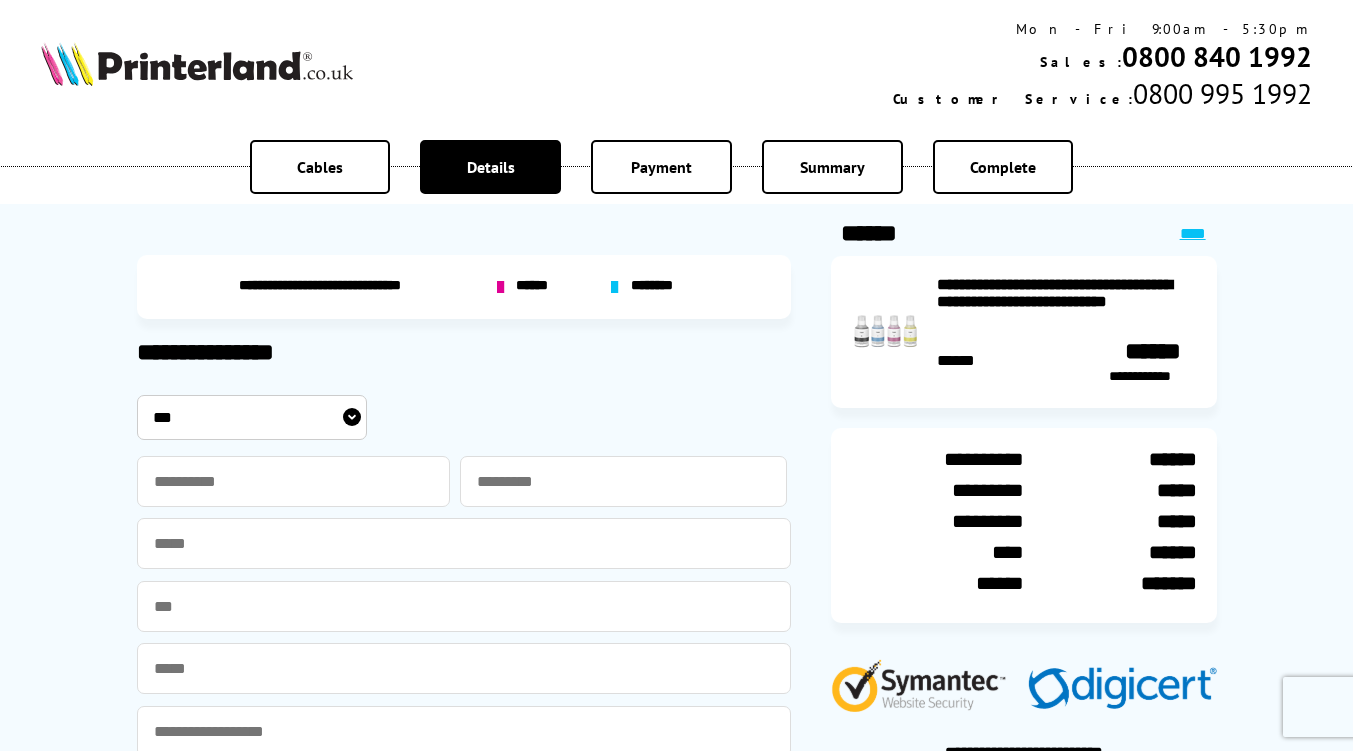 click on "**
***
****
**" at bounding box center (252, 417) 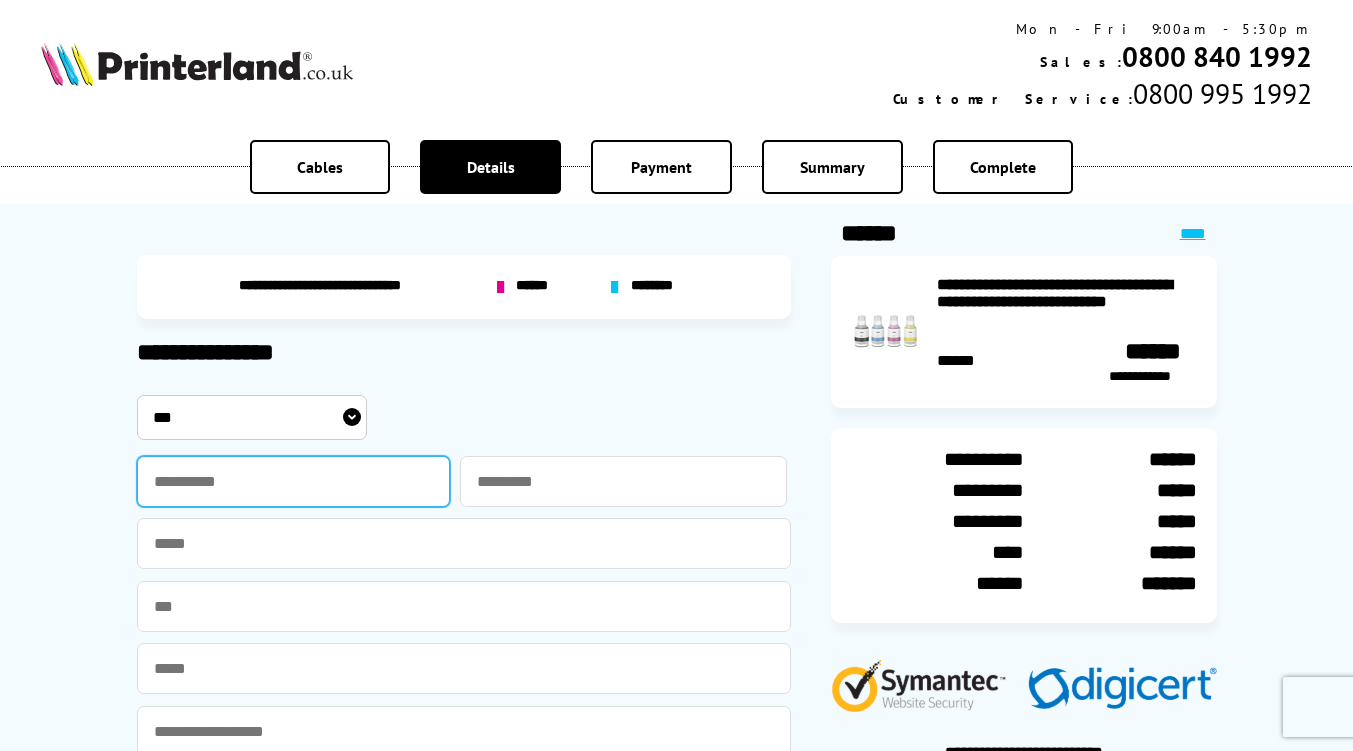 click at bounding box center (294, 481) 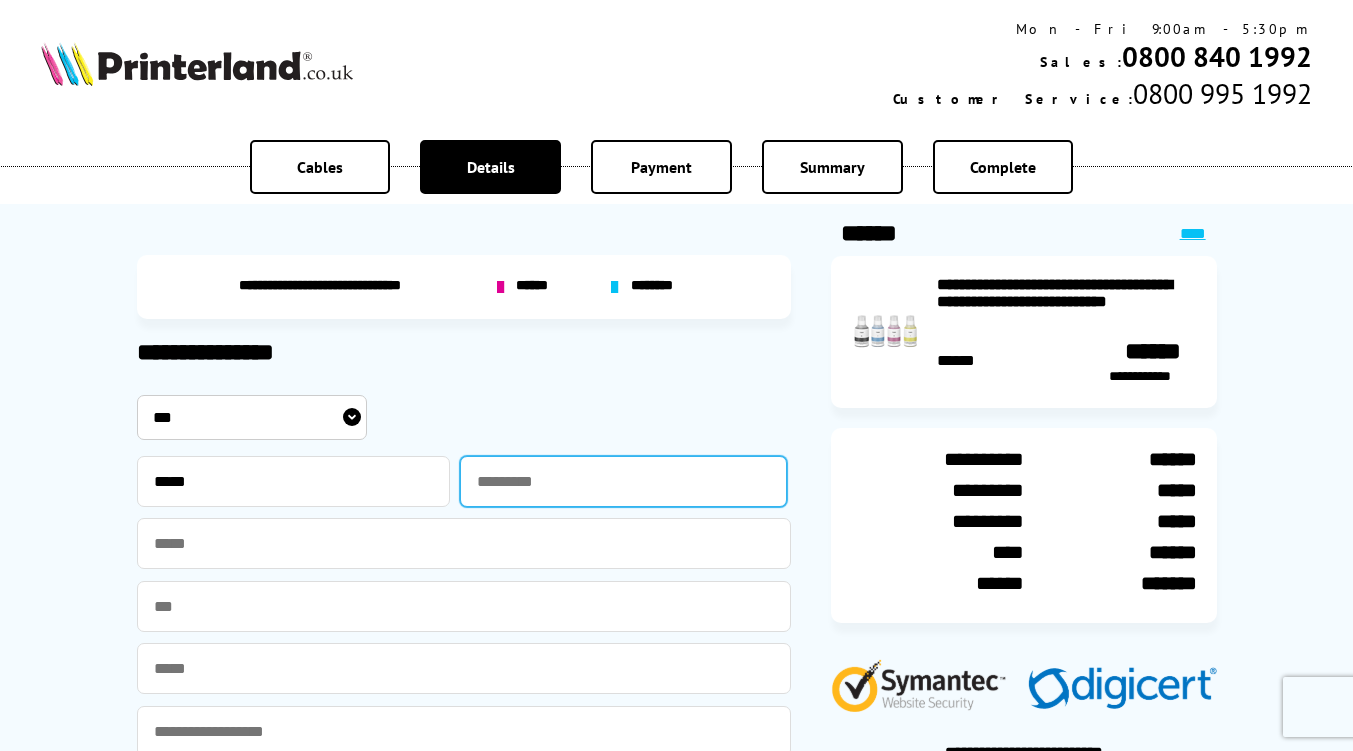 type on "*********" 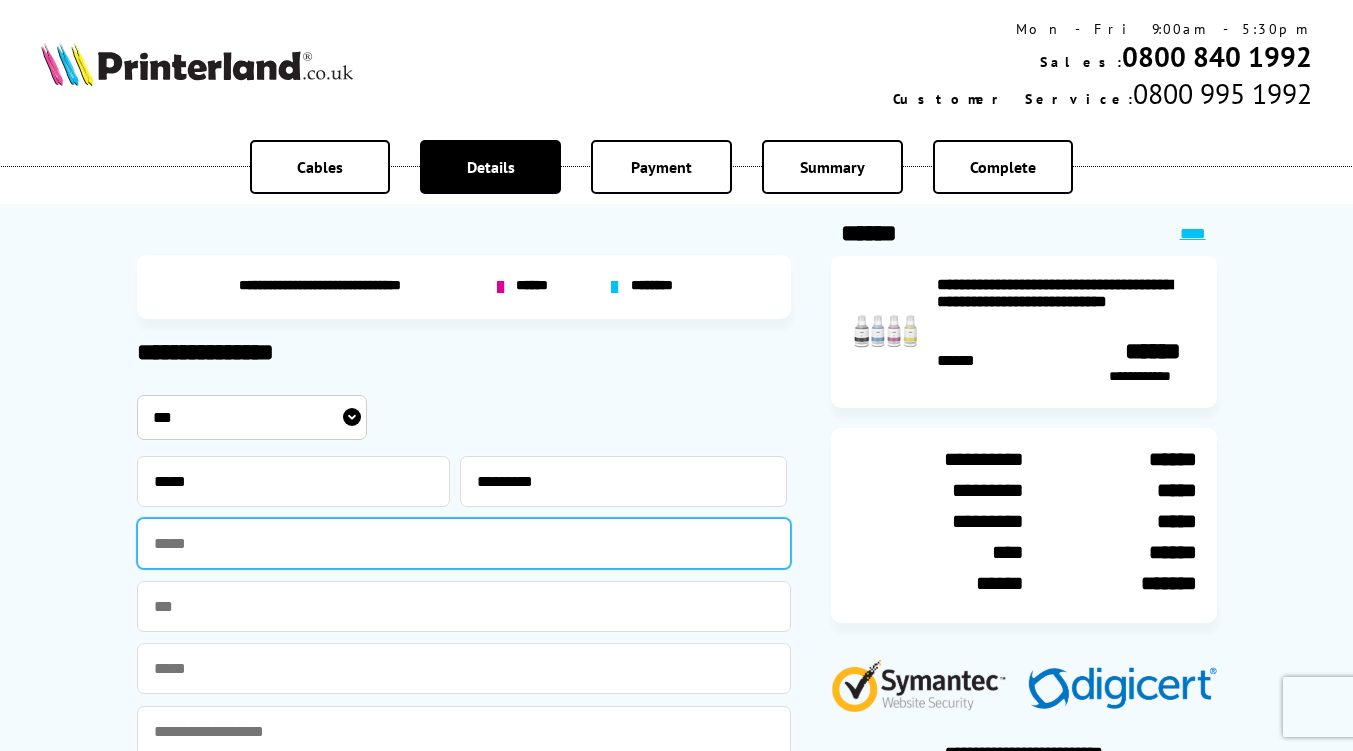 type on "**********" 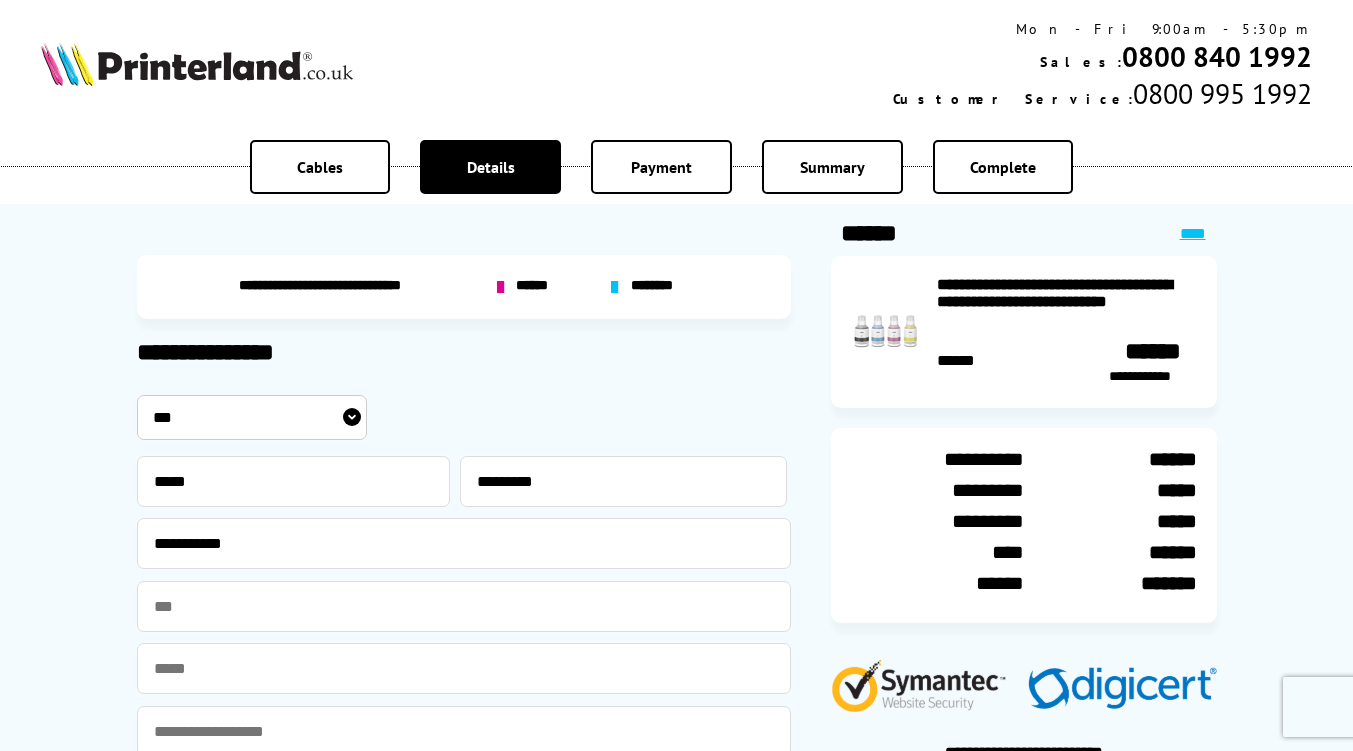 type on "**********" 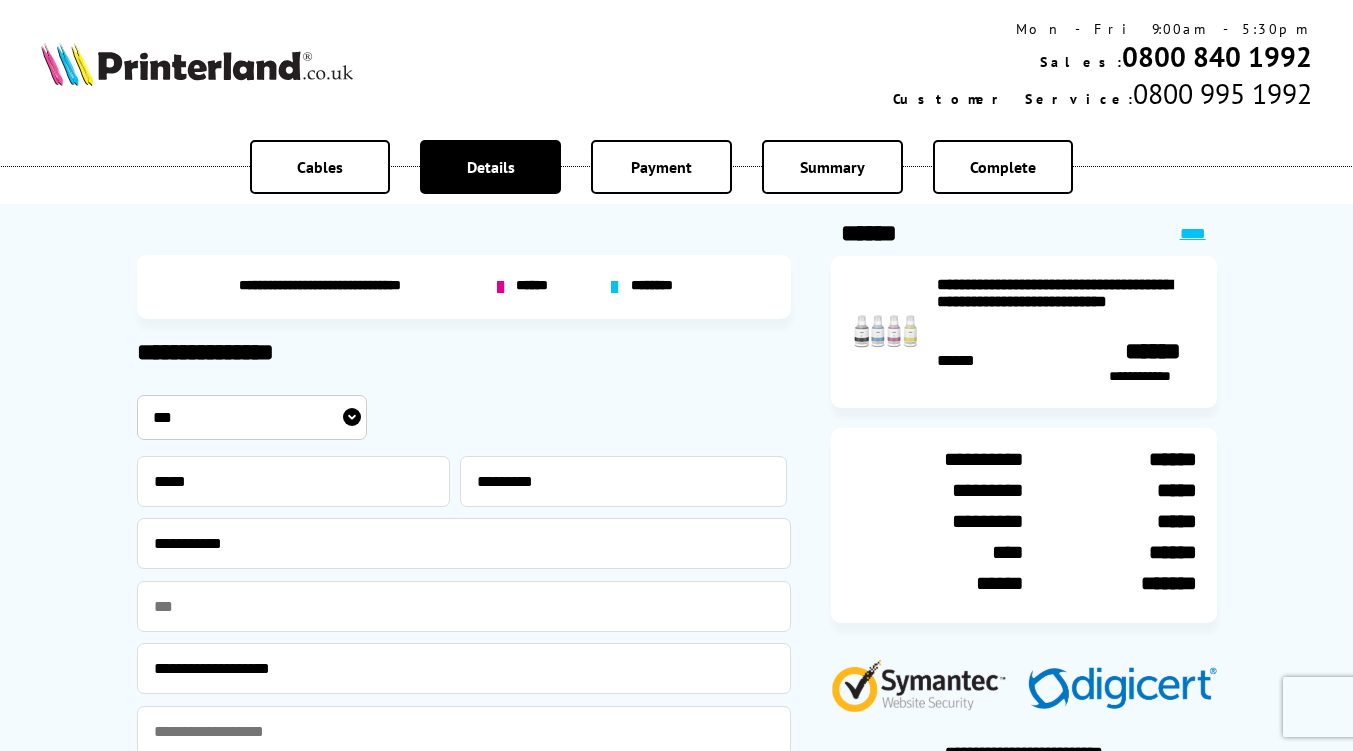 type on "**********" 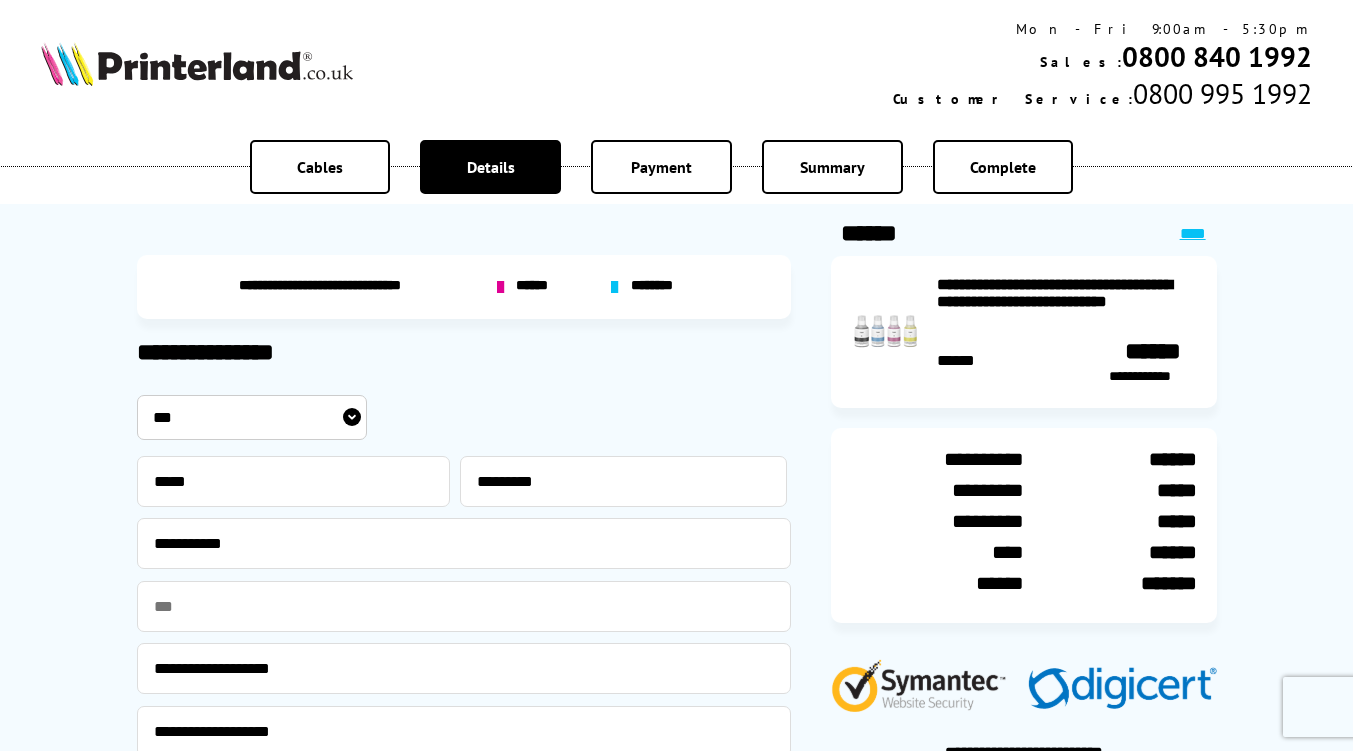 type on "********" 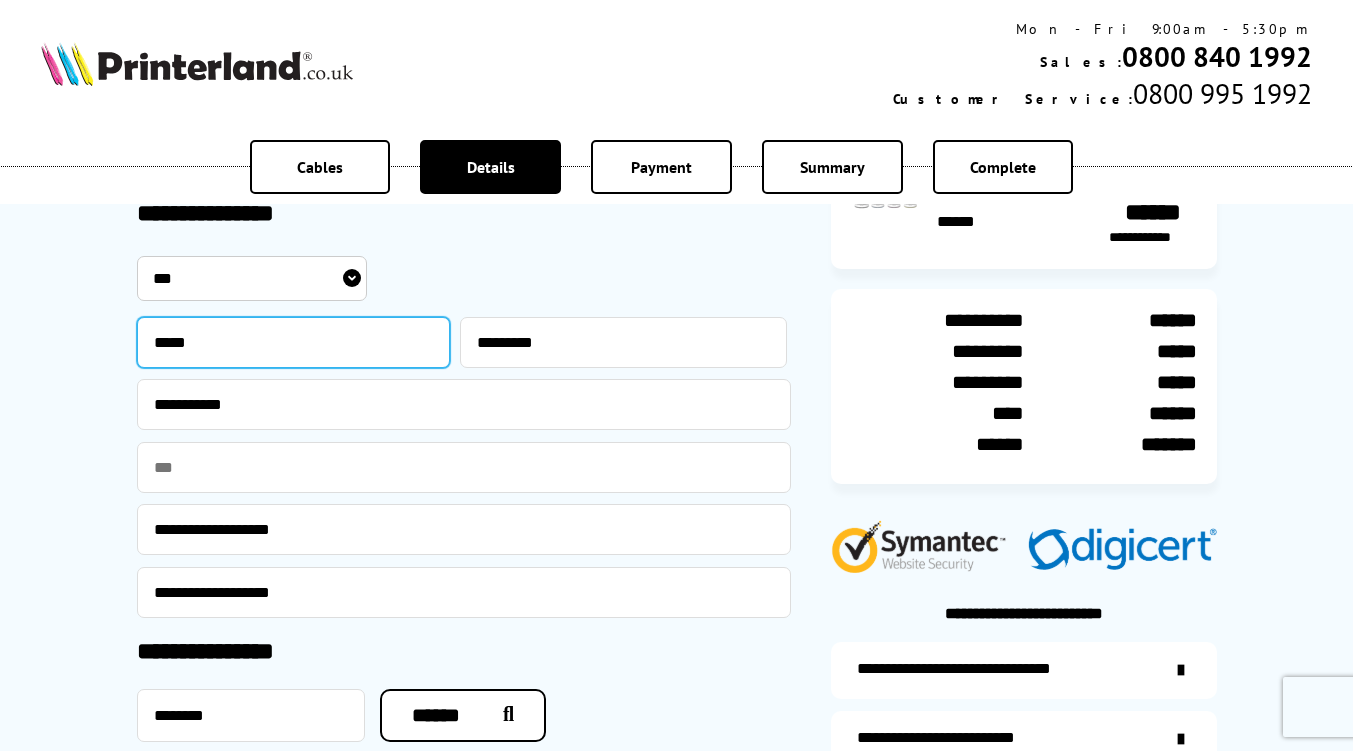 scroll, scrollTop: 200, scrollLeft: 0, axis: vertical 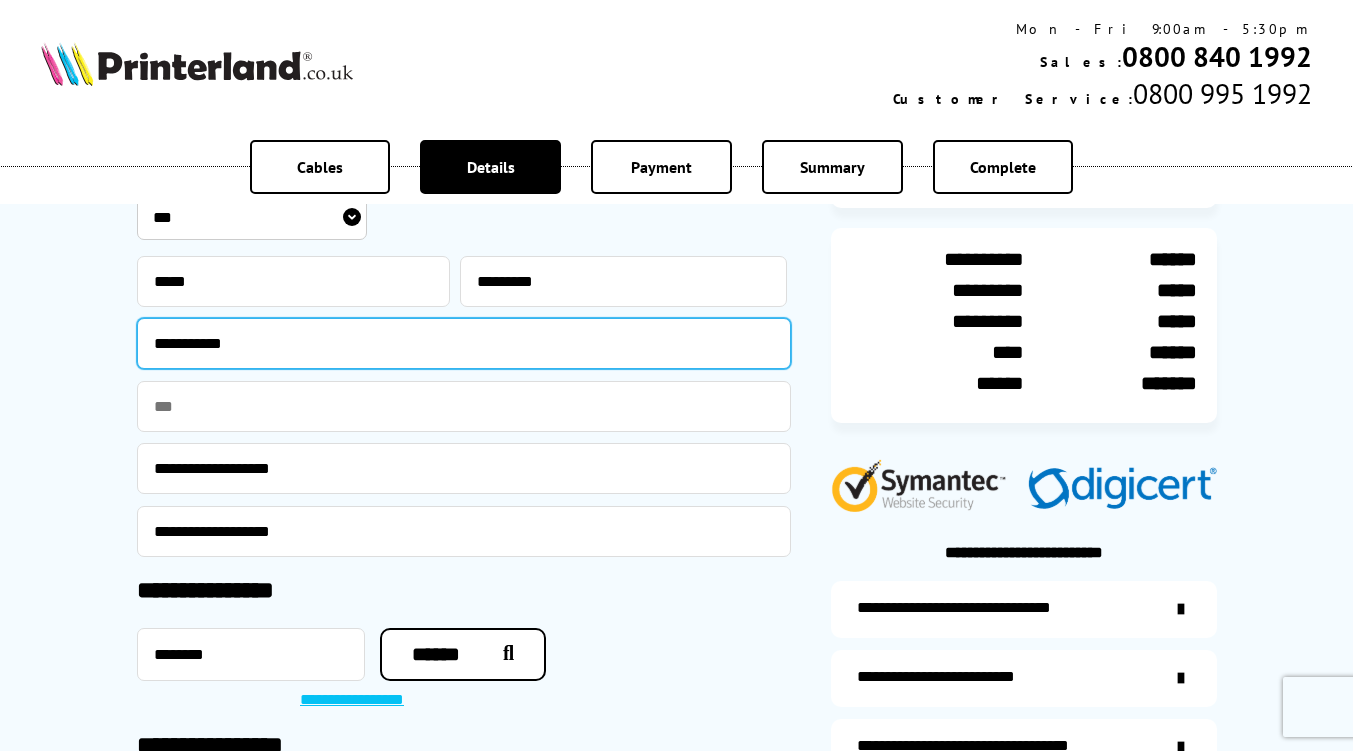 drag, startPoint x: 259, startPoint y: 342, endPoint x: 130, endPoint y: 334, distance: 129.24782 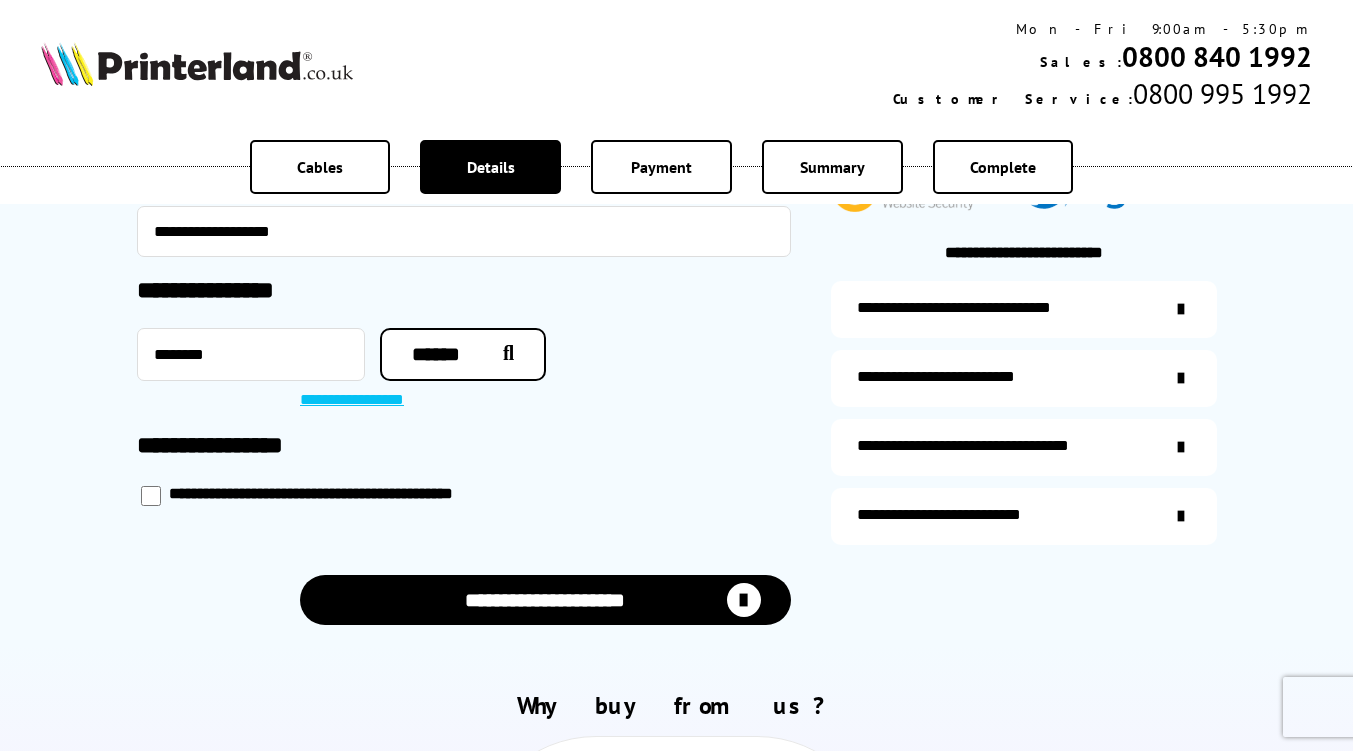 scroll, scrollTop: 400, scrollLeft: 0, axis: vertical 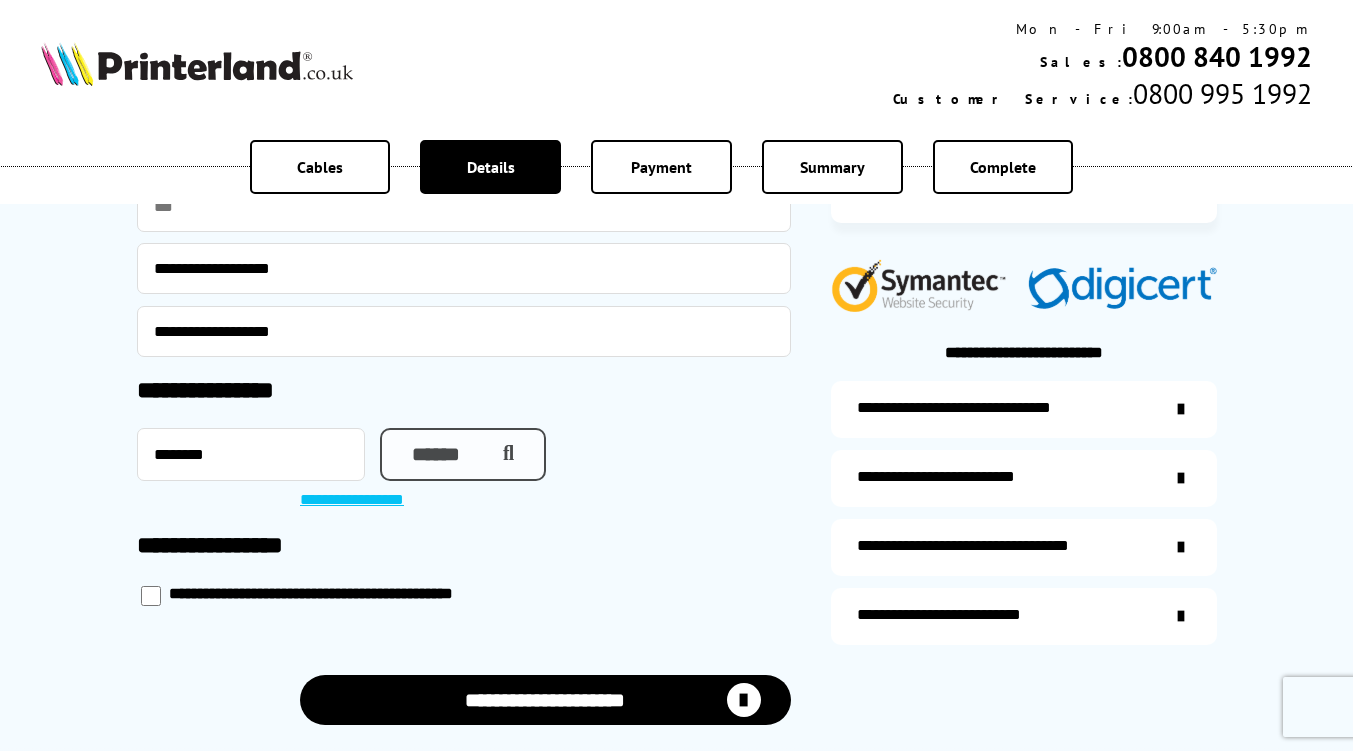 click on "******" at bounding box center (463, 454) 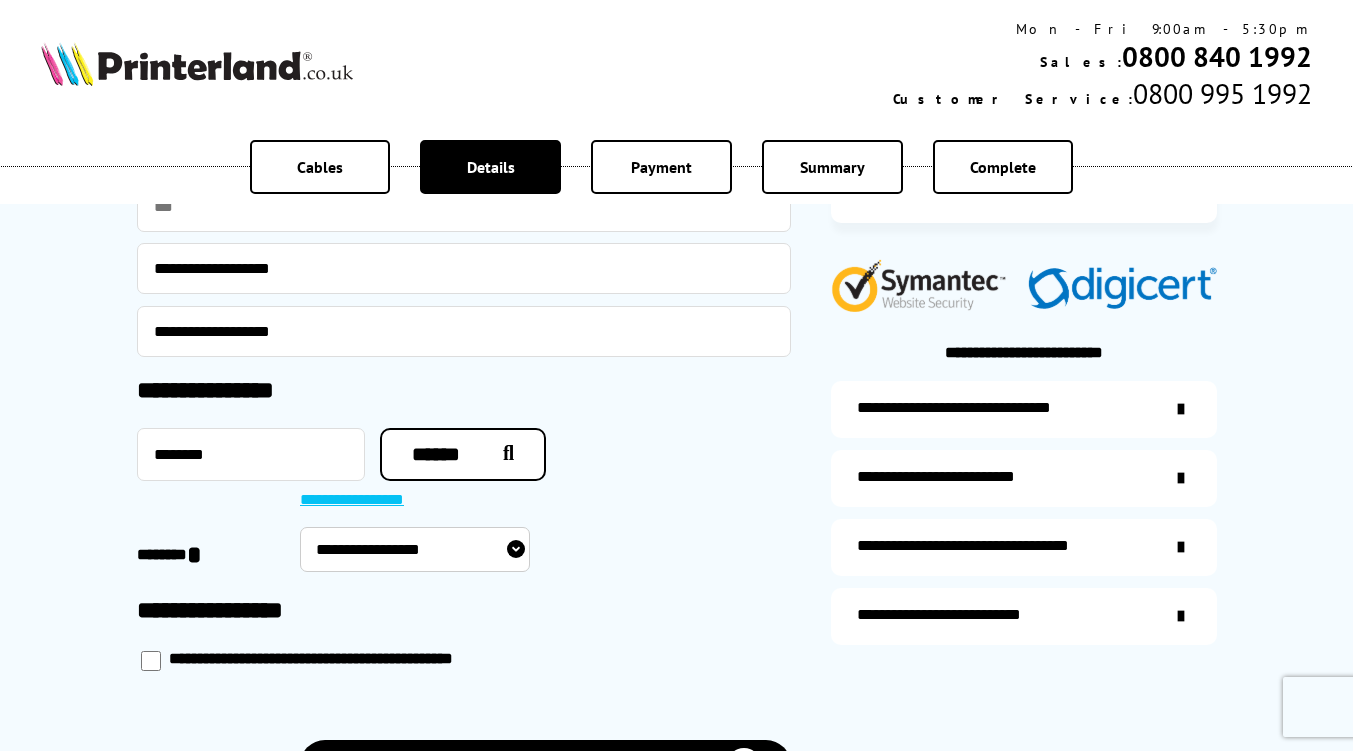 click on "**********" at bounding box center [415, 549] 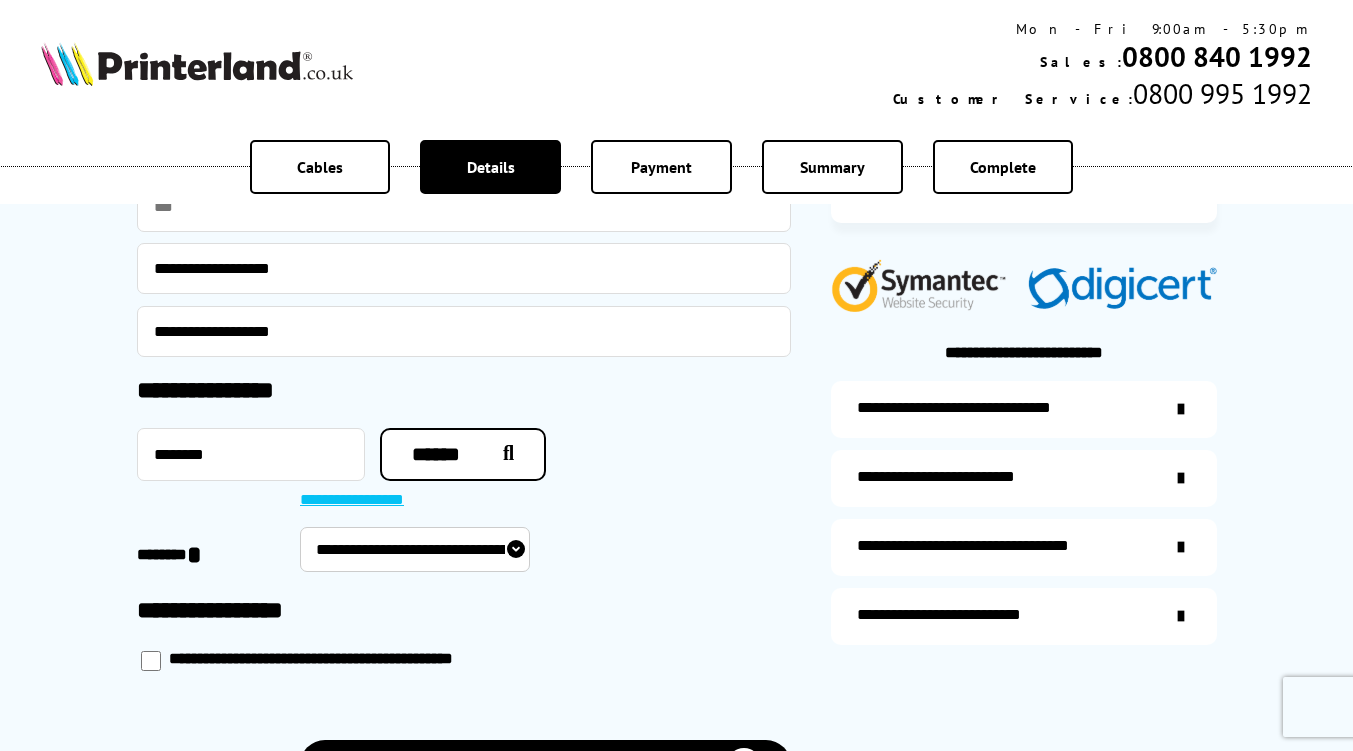 click on "**********" at bounding box center [415, 549] 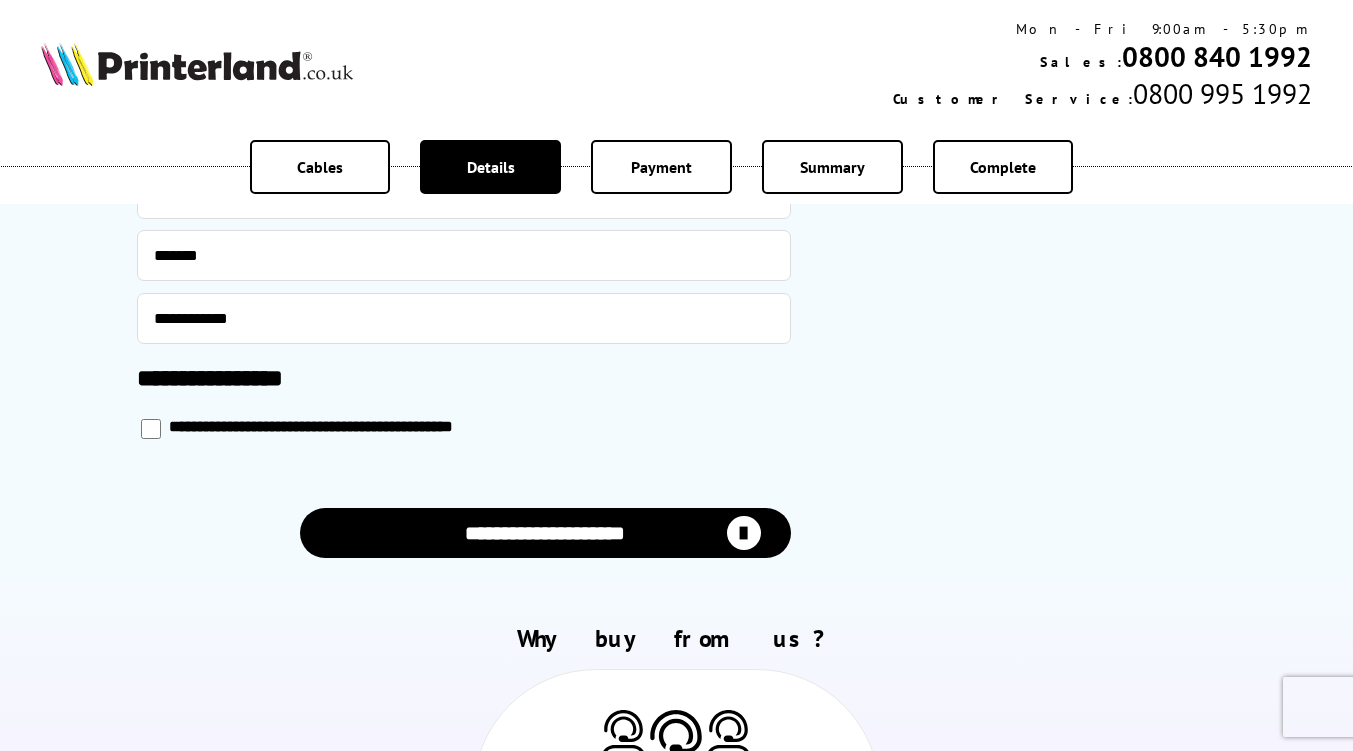 scroll, scrollTop: 1000, scrollLeft: 0, axis: vertical 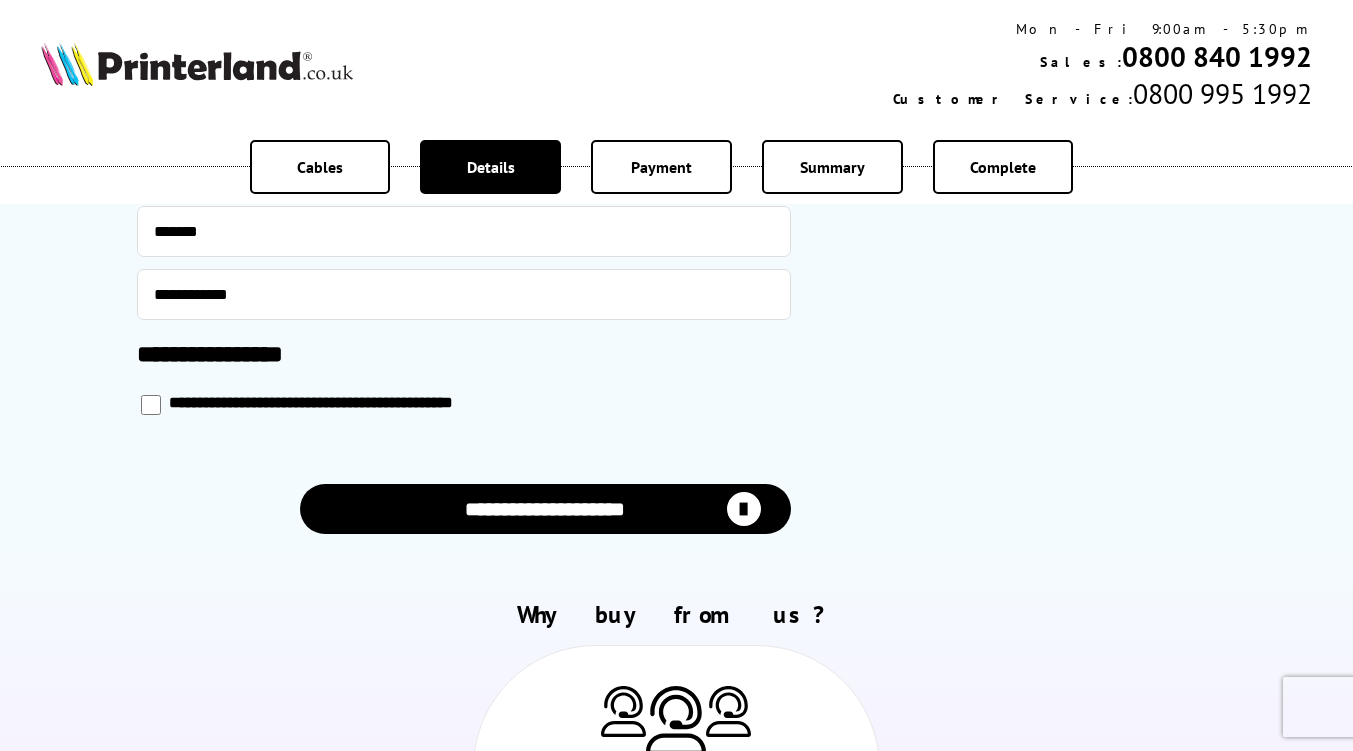 click on "**********" at bounding box center (545, 509) 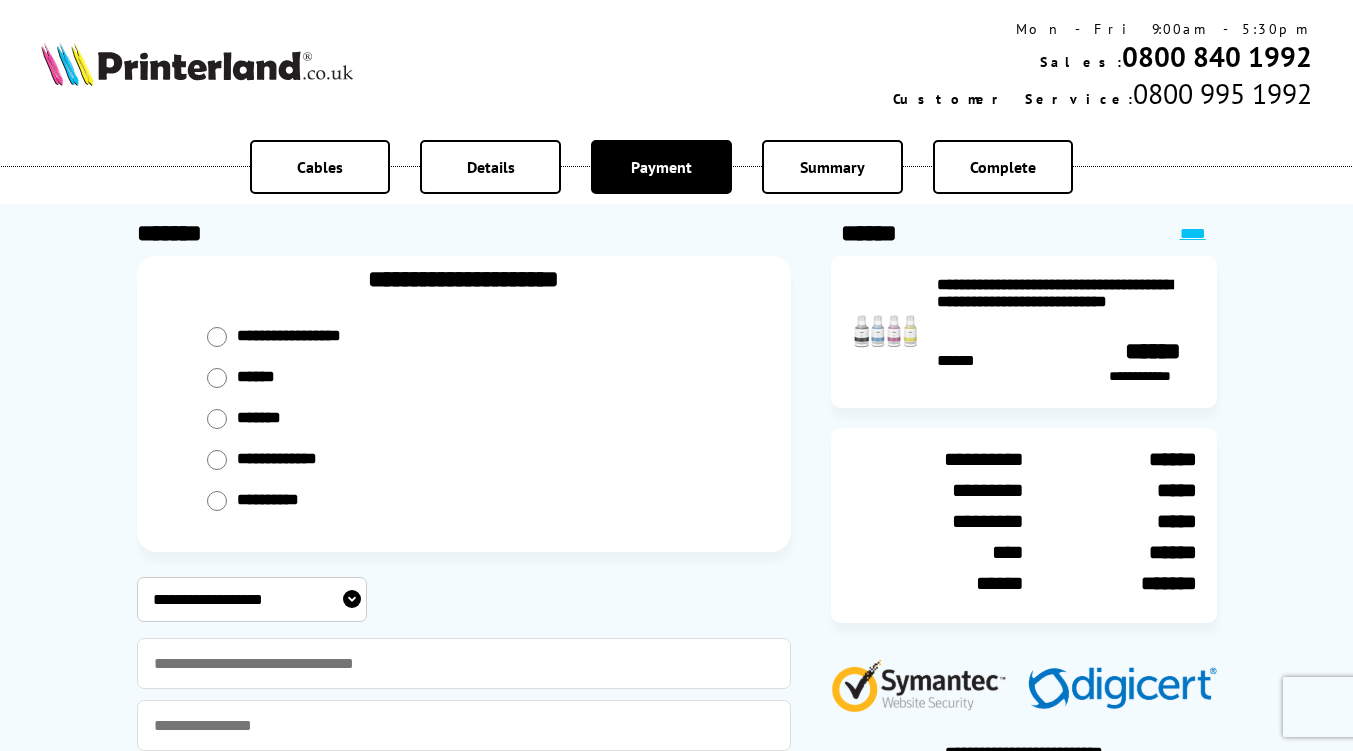 scroll, scrollTop: 0, scrollLeft: 0, axis: both 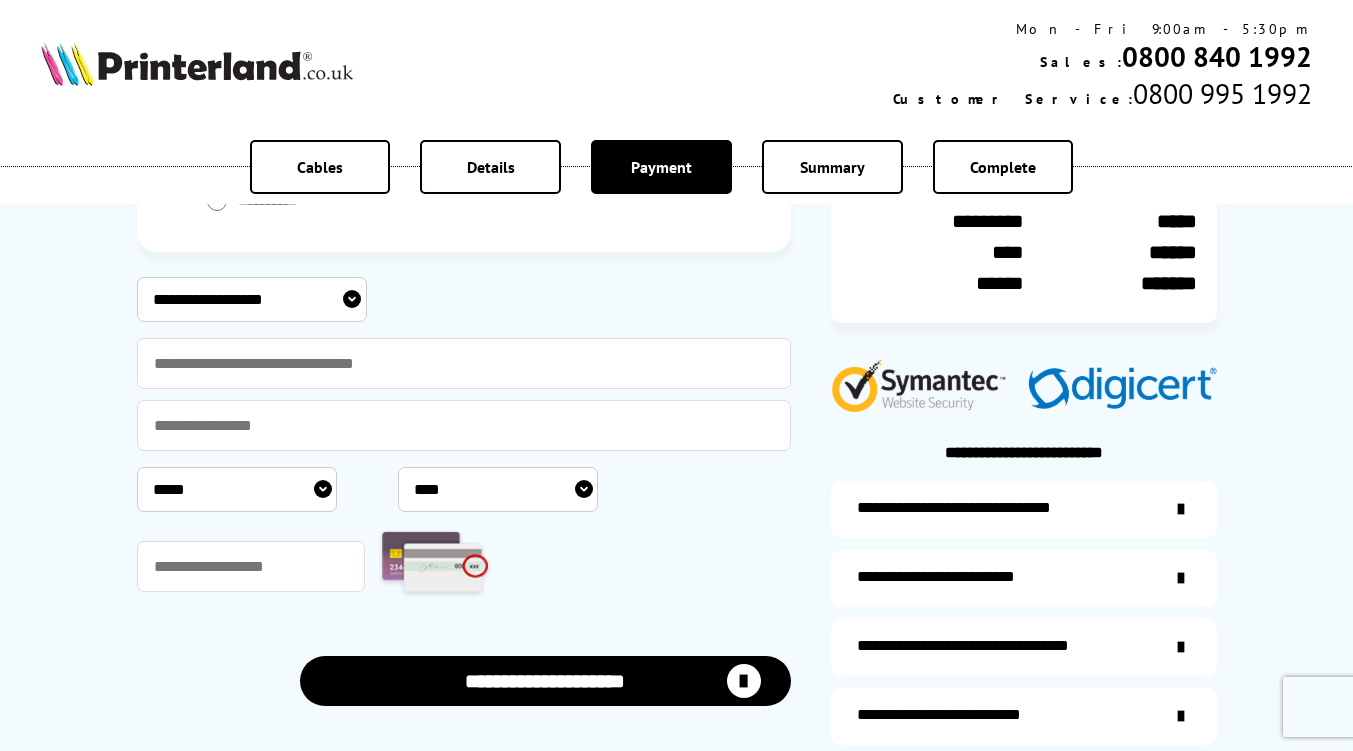 click on "**********" at bounding box center [252, 299] 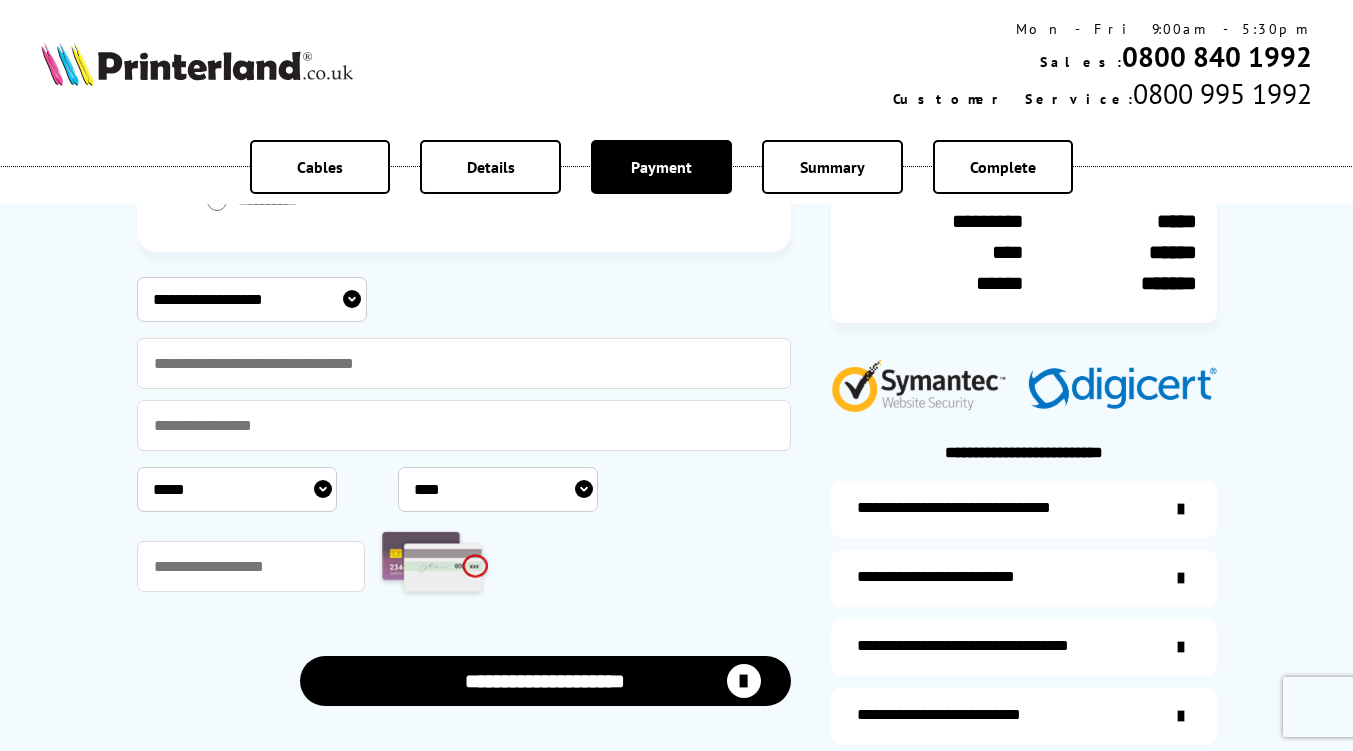 select on "****" 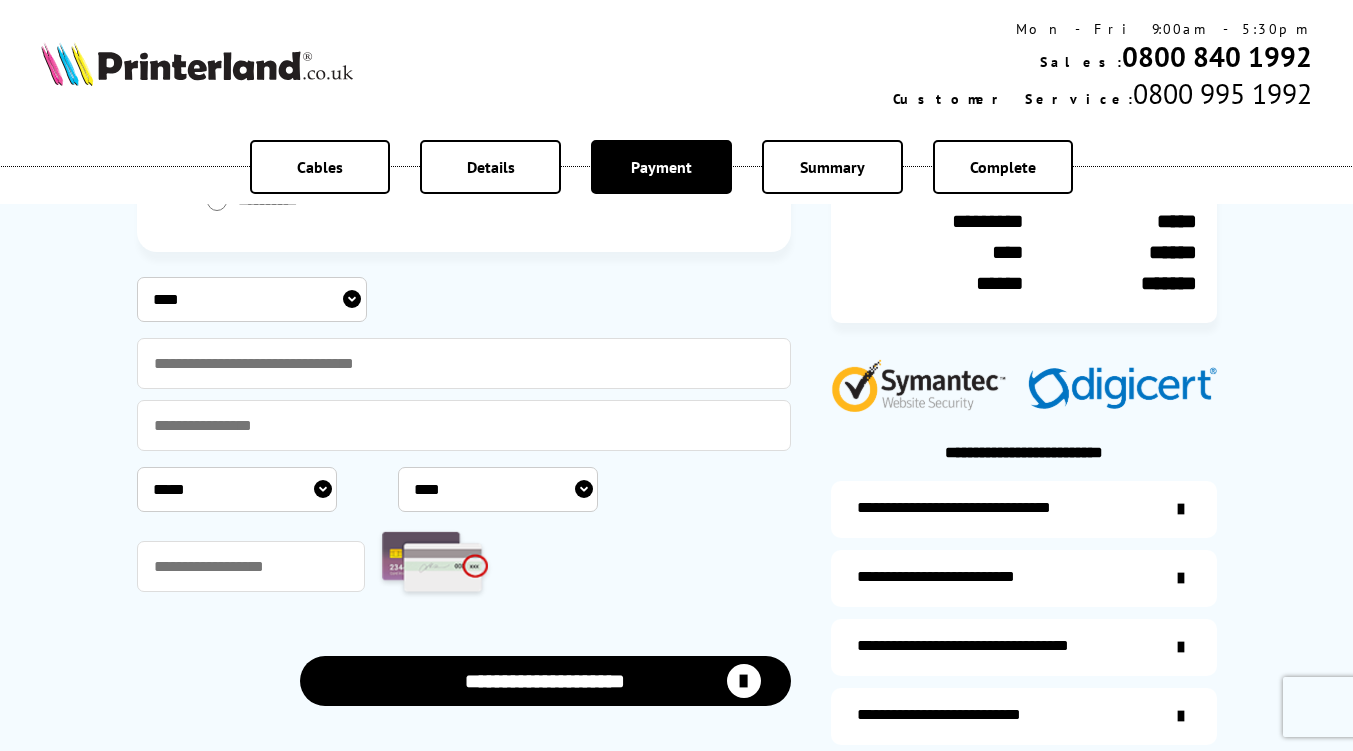 click on "**********" at bounding box center [252, 299] 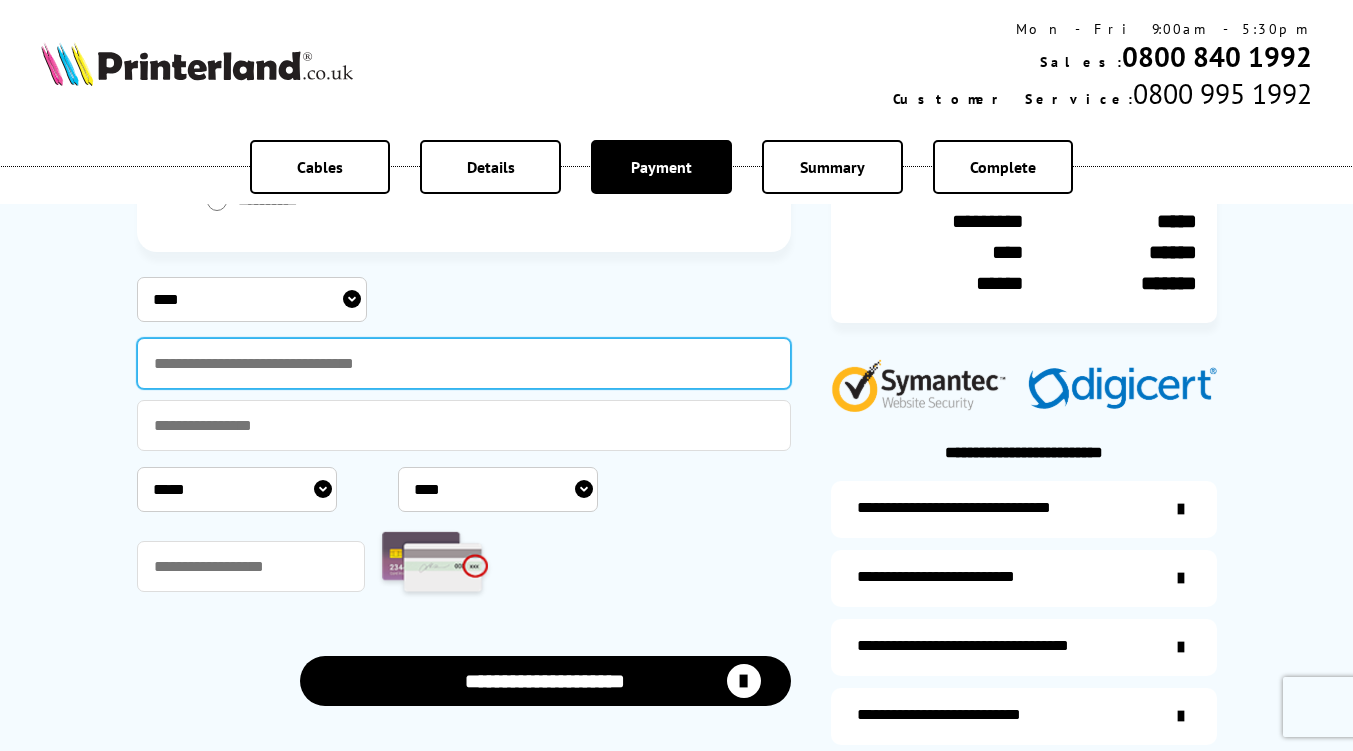 click at bounding box center (464, 363) 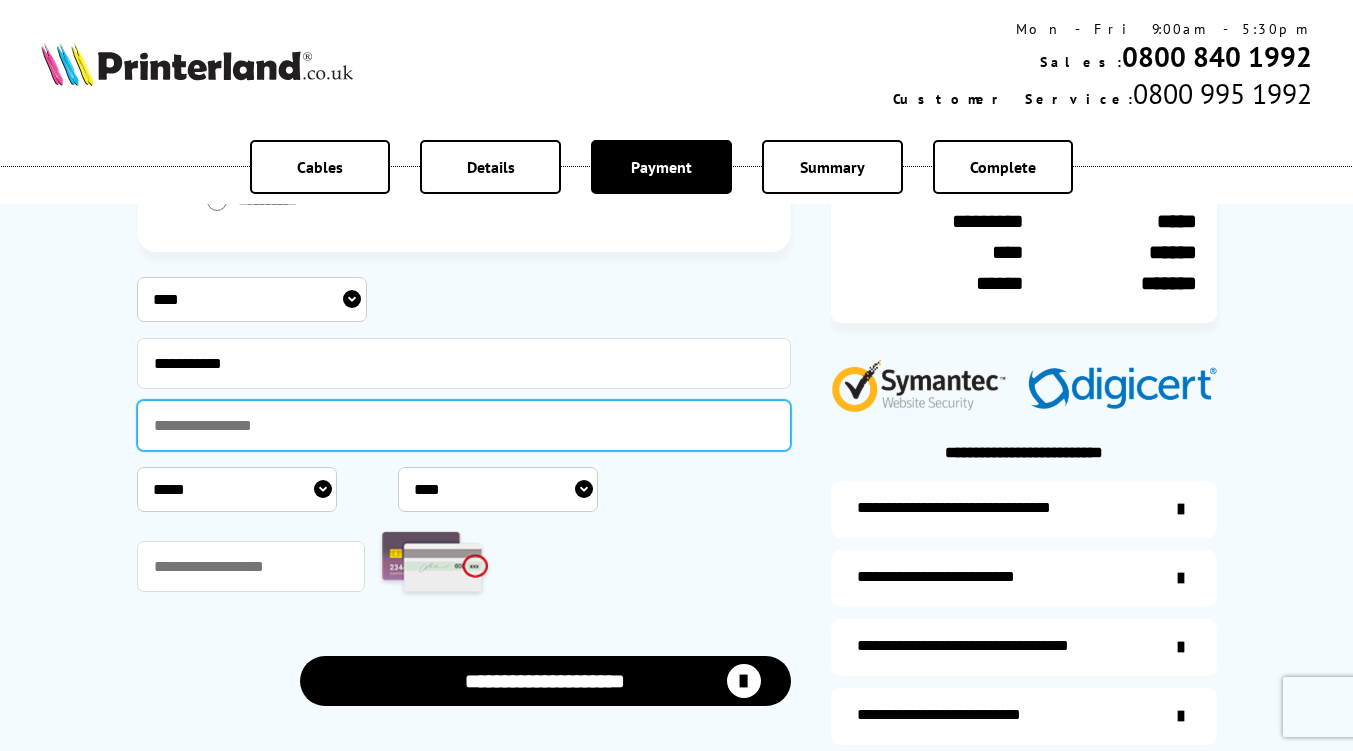 type on "**********" 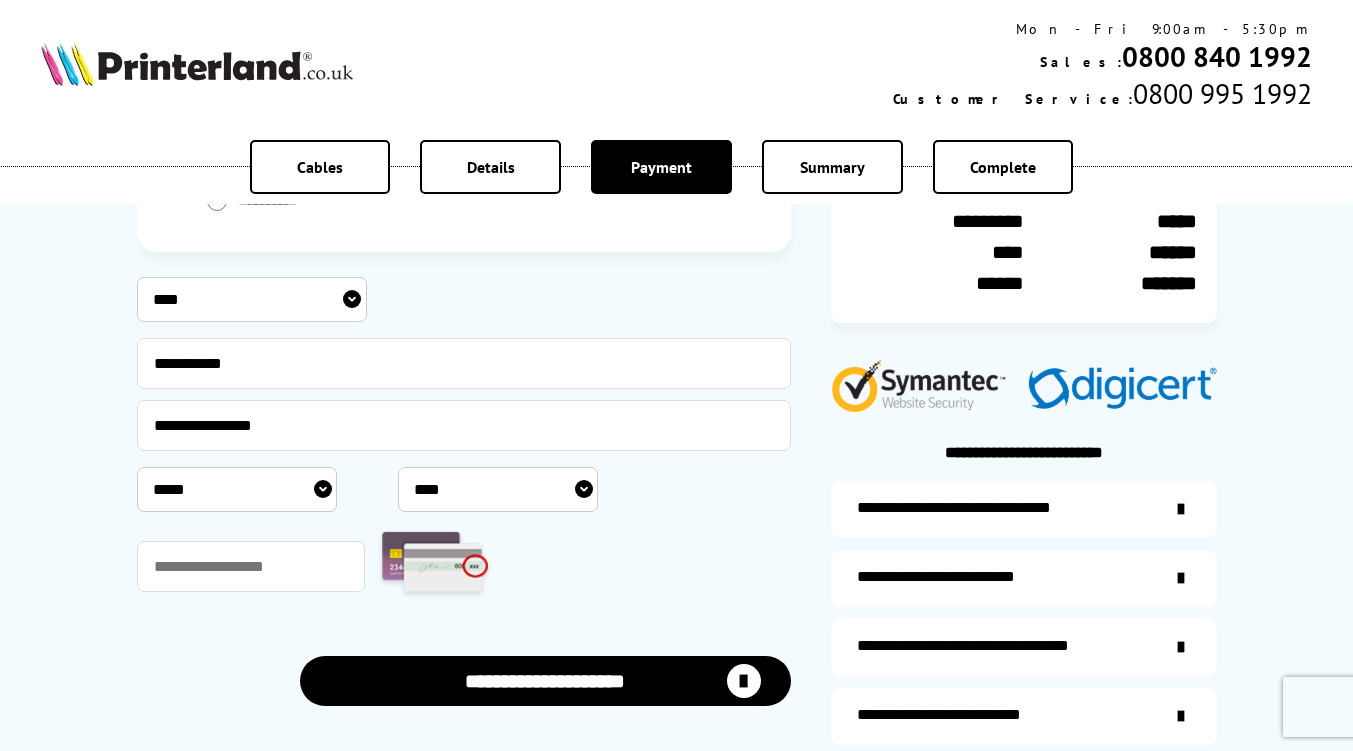 select on "*" 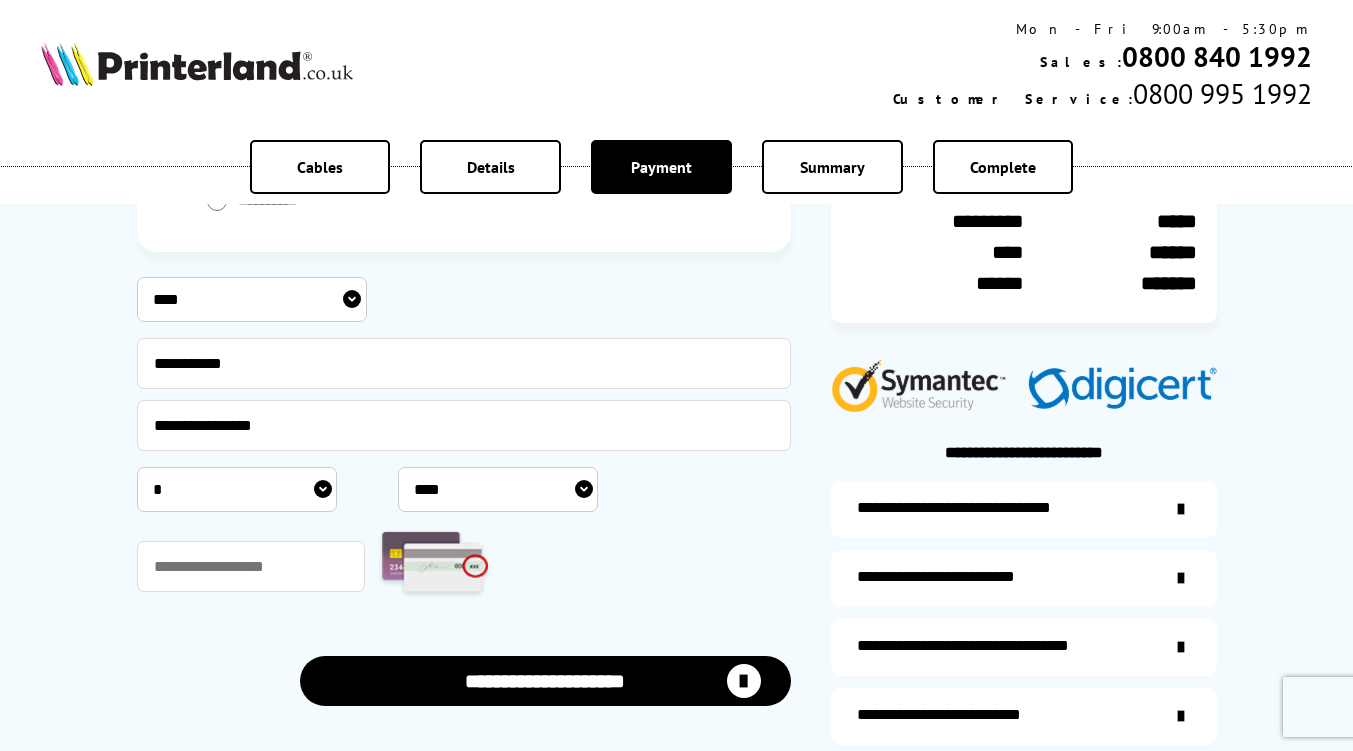 select on "****" 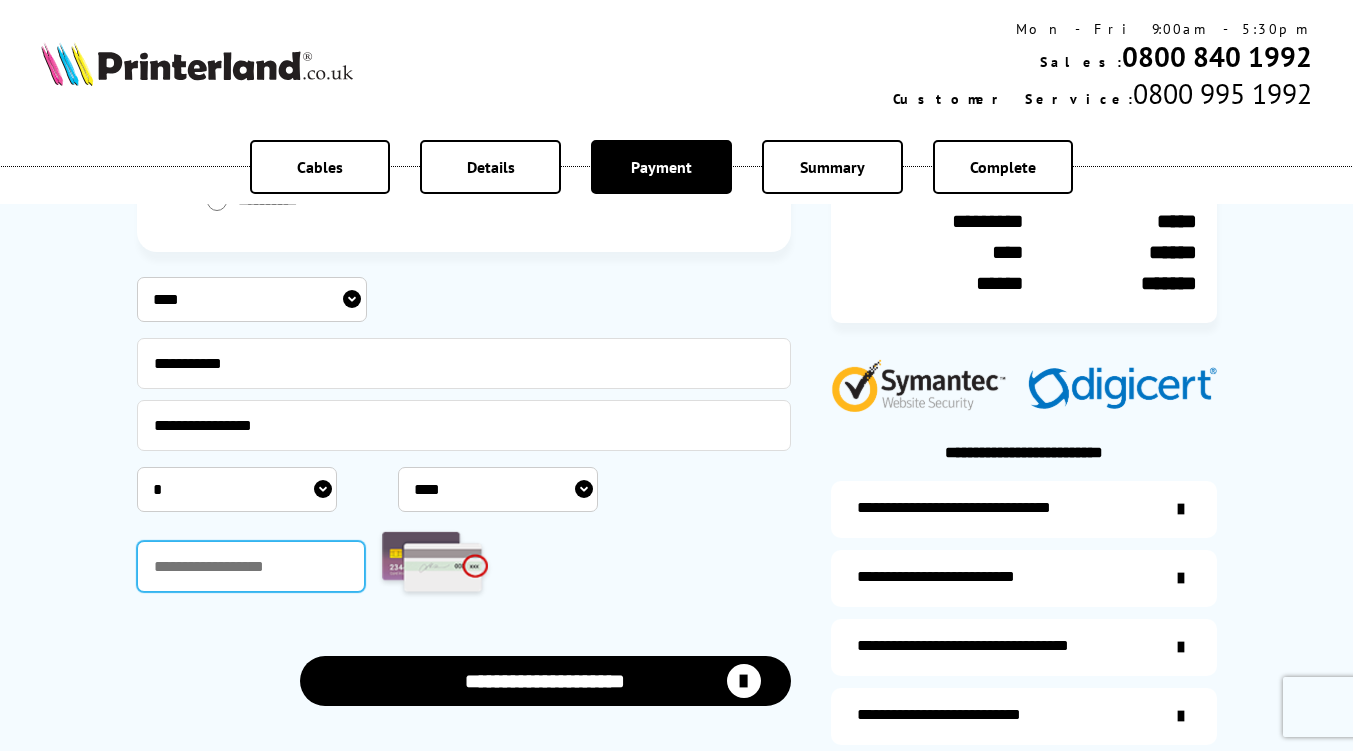 type on "***" 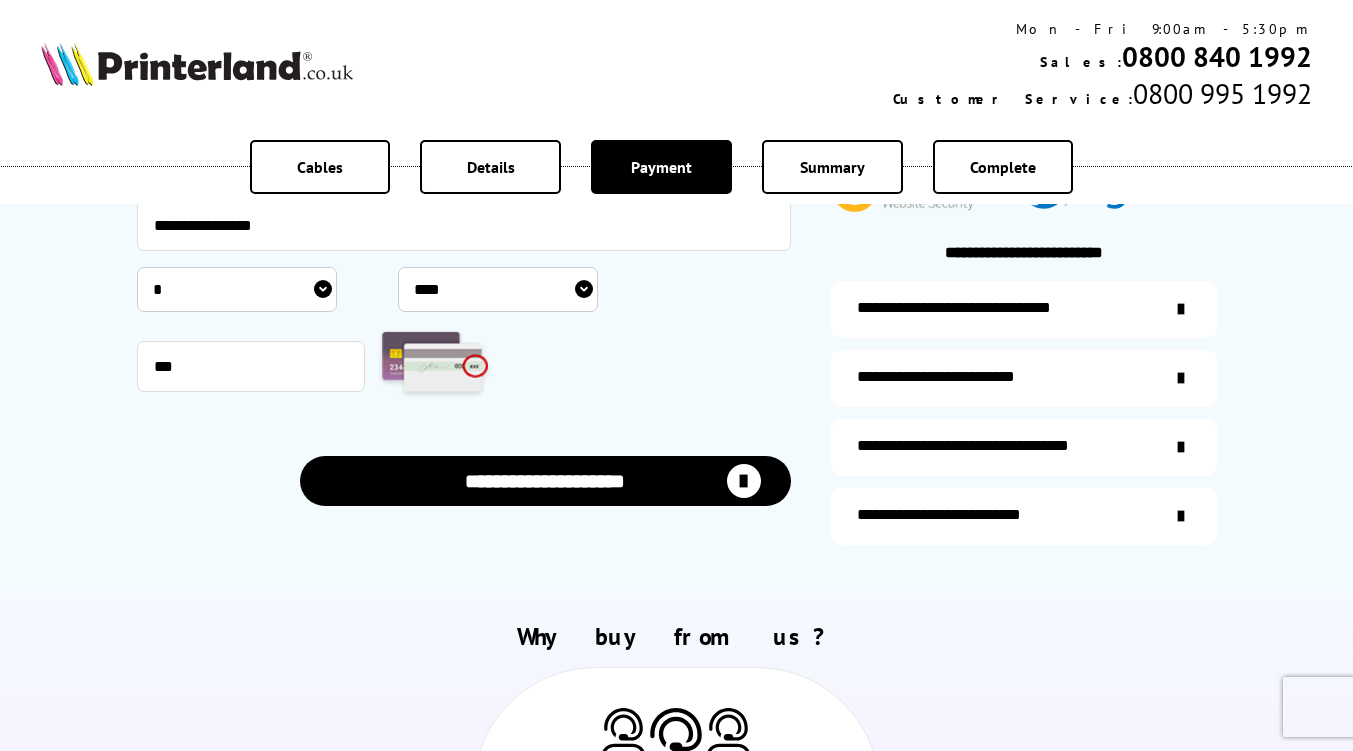 scroll, scrollTop: 400, scrollLeft: 0, axis: vertical 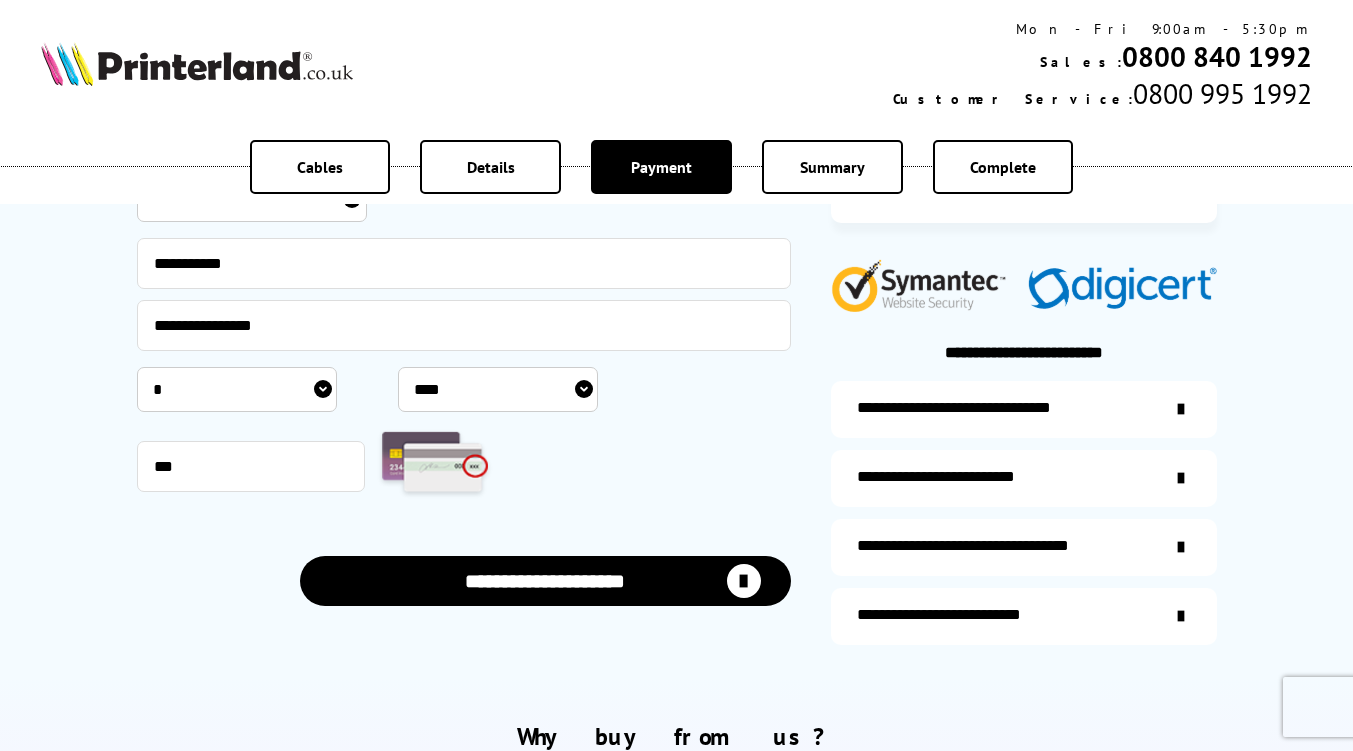 click on "**********" at bounding box center (545, 581) 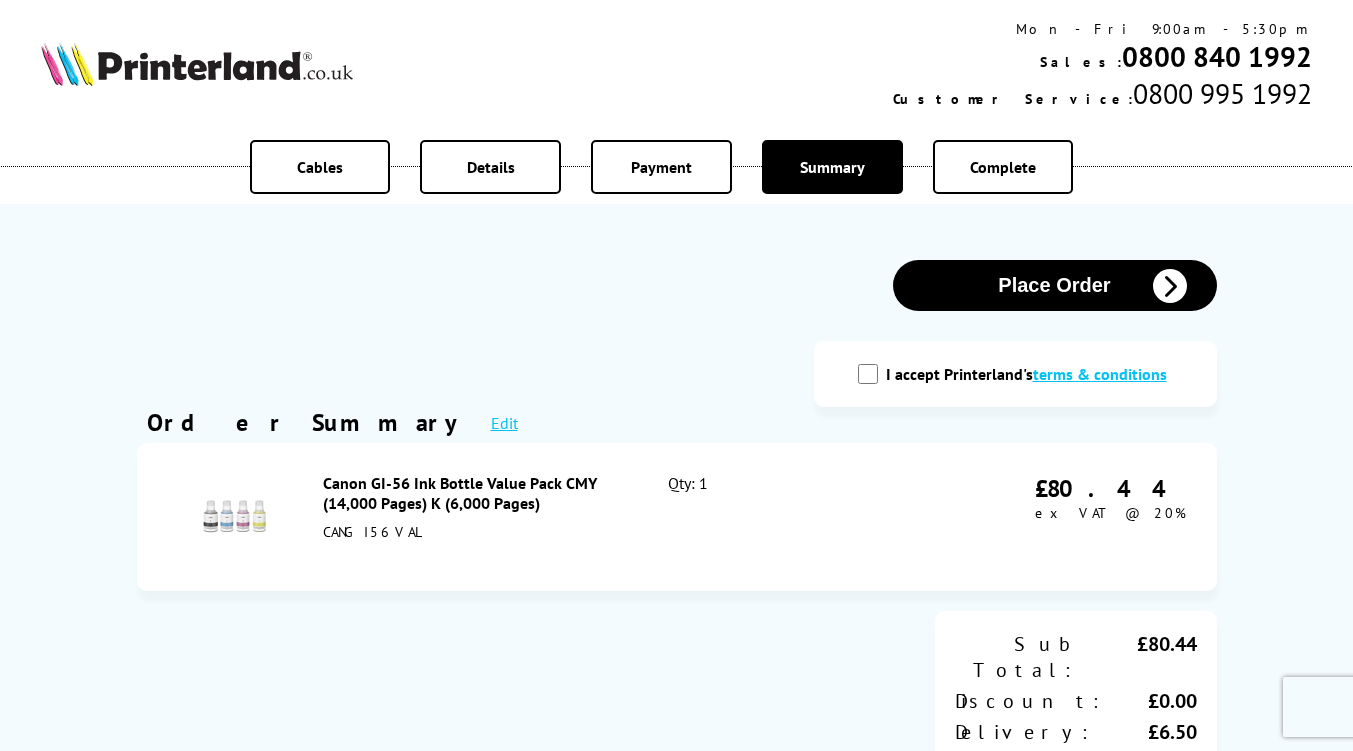 scroll, scrollTop: 0, scrollLeft: 0, axis: both 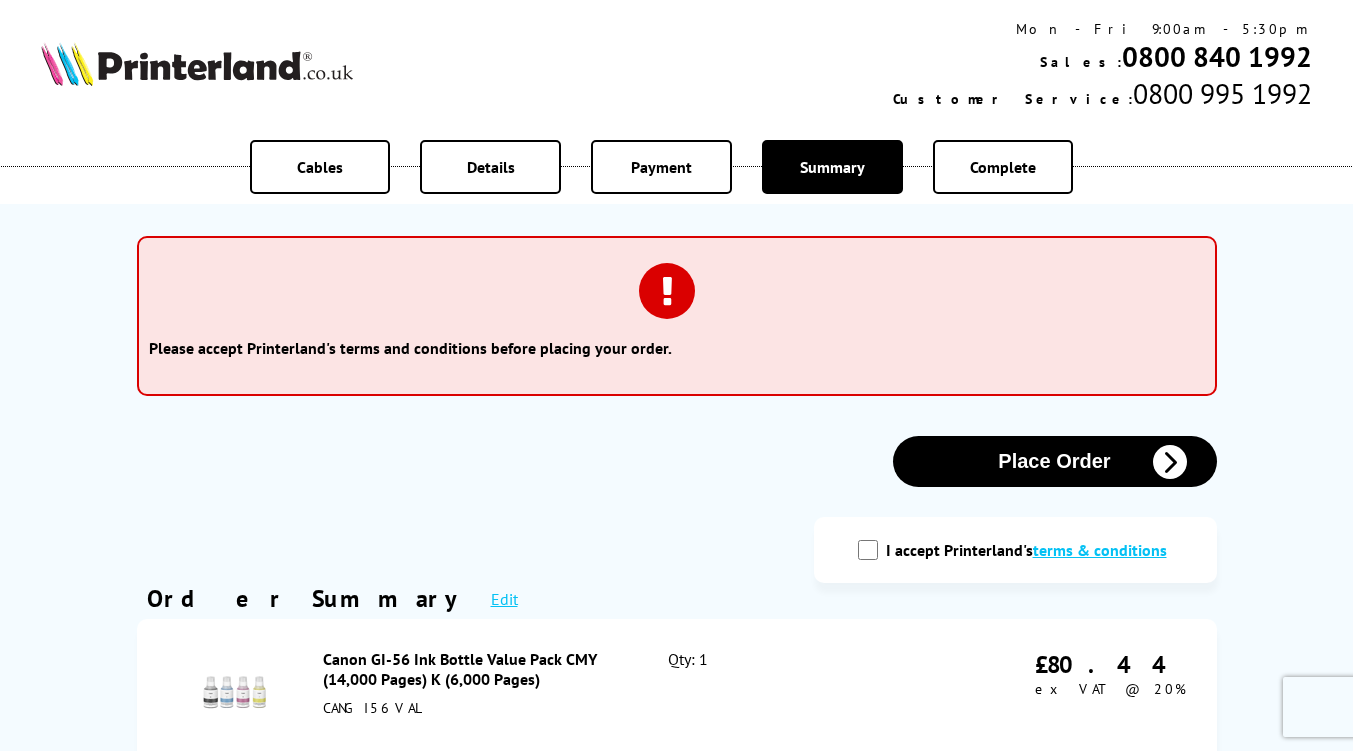 click on "I accept Printerland's  terms & conditions" at bounding box center [868, 550] 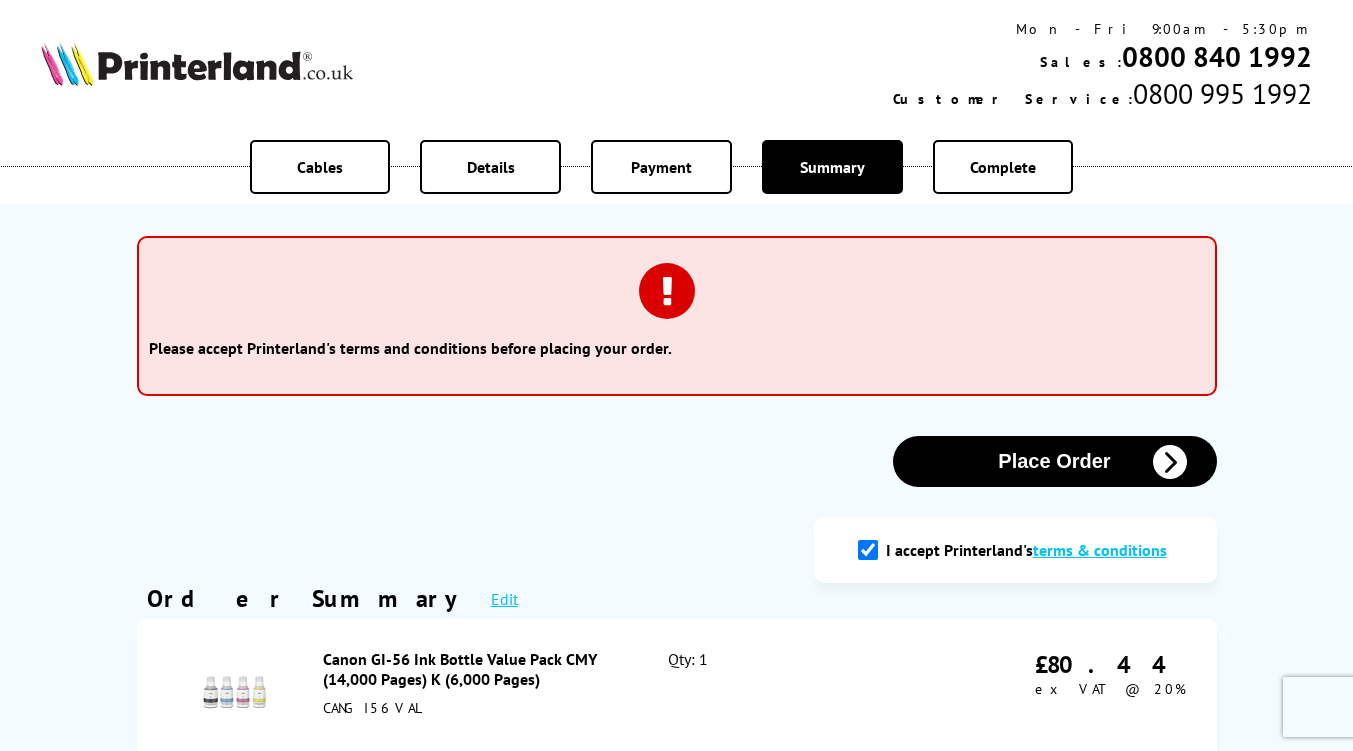 click on "Place Order" at bounding box center (1055, 461) 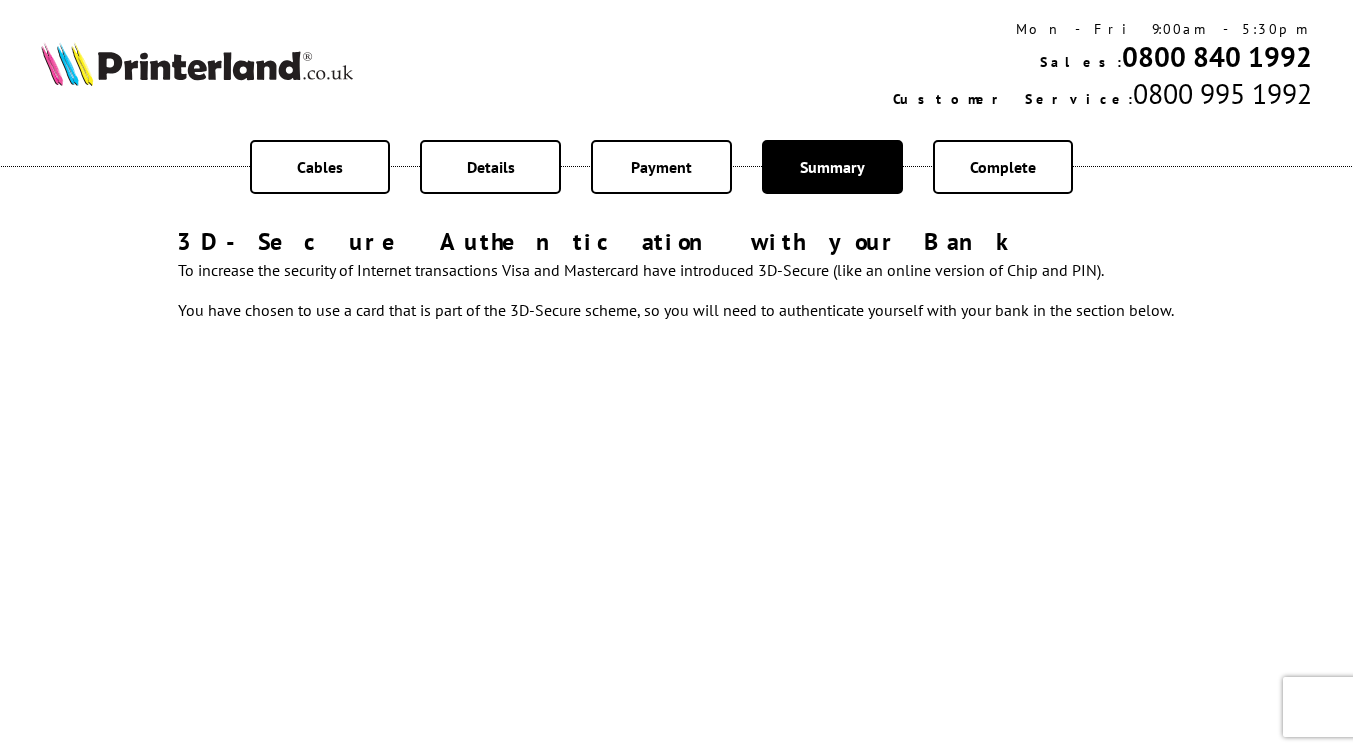 scroll, scrollTop: 0, scrollLeft: 0, axis: both 